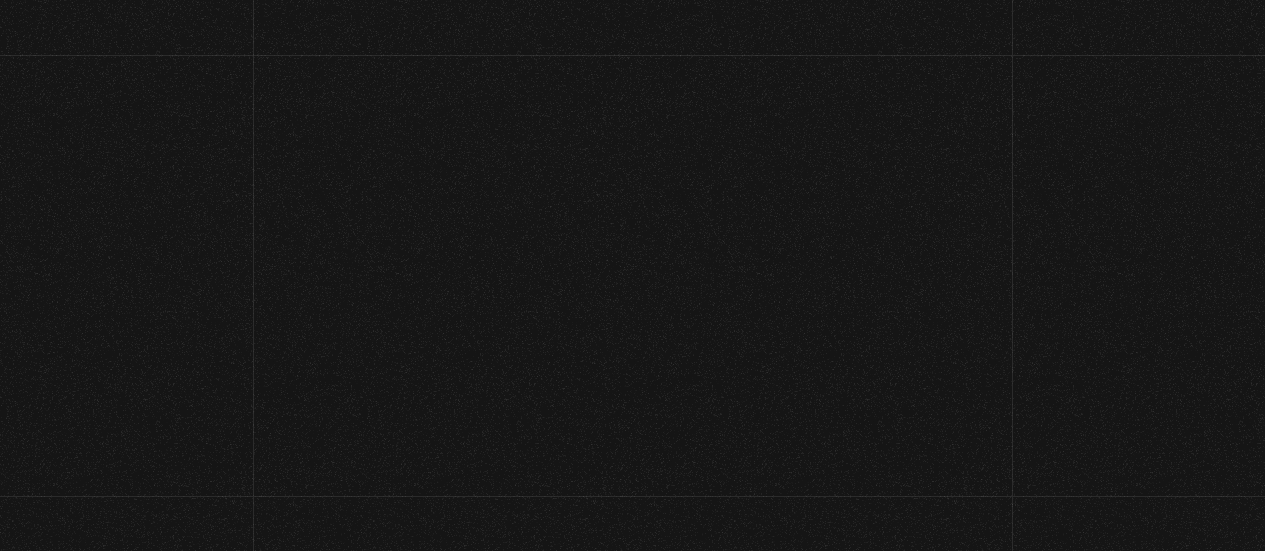 scroll, scrollTop: 0, scrollLeft: 0, axis: both 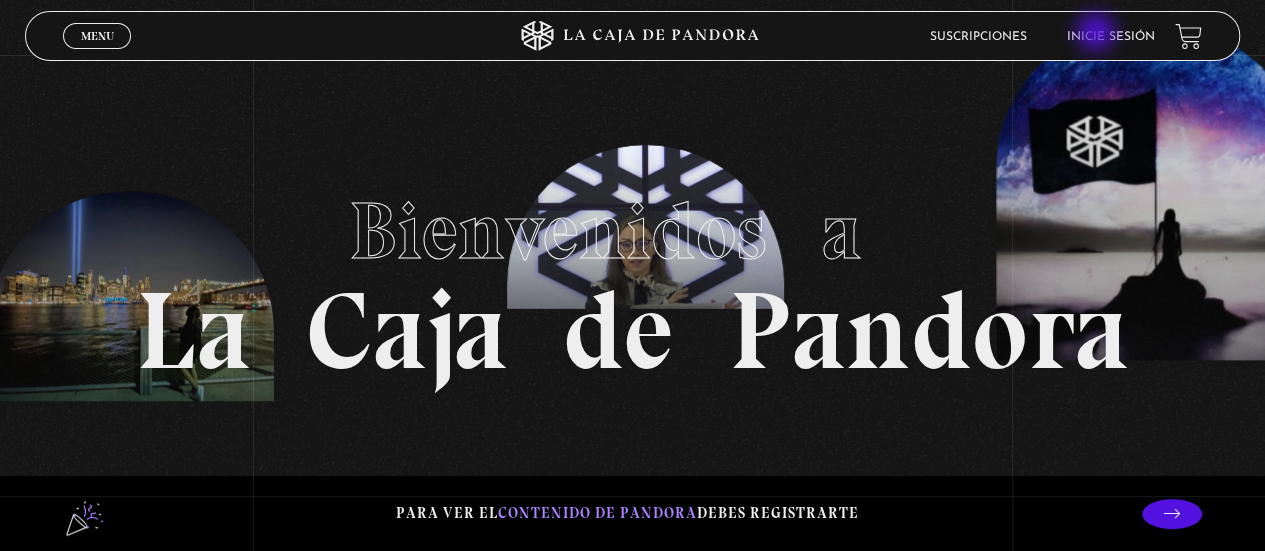 click on "Inicie sesión" at bounding box center [1111, 37] 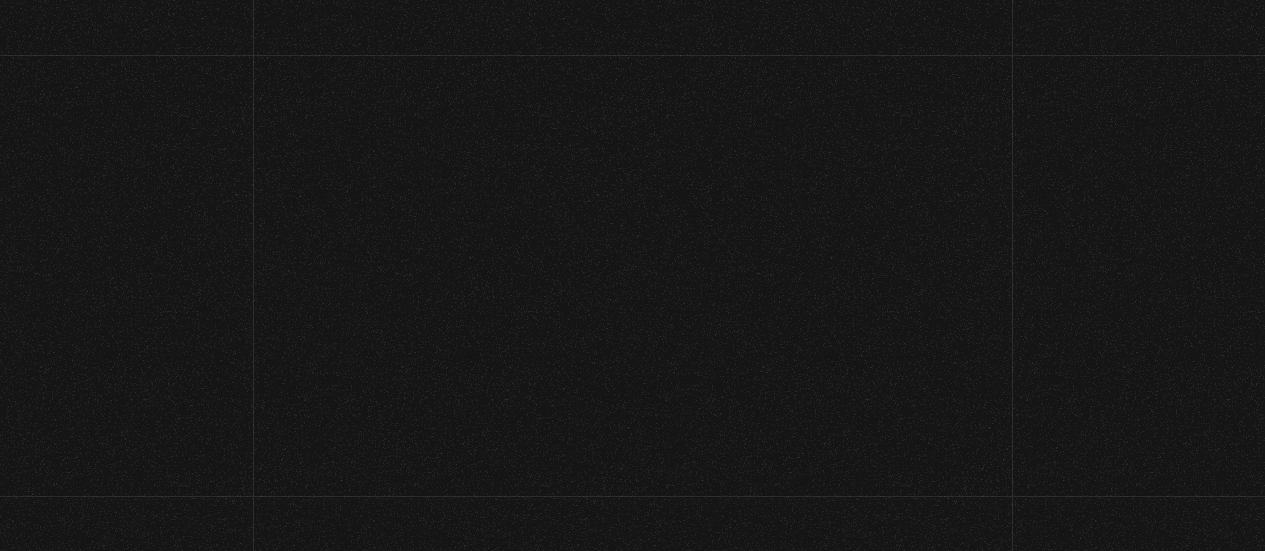 scroll, scrollTop: 0, scrollLeft: 0, axis: both 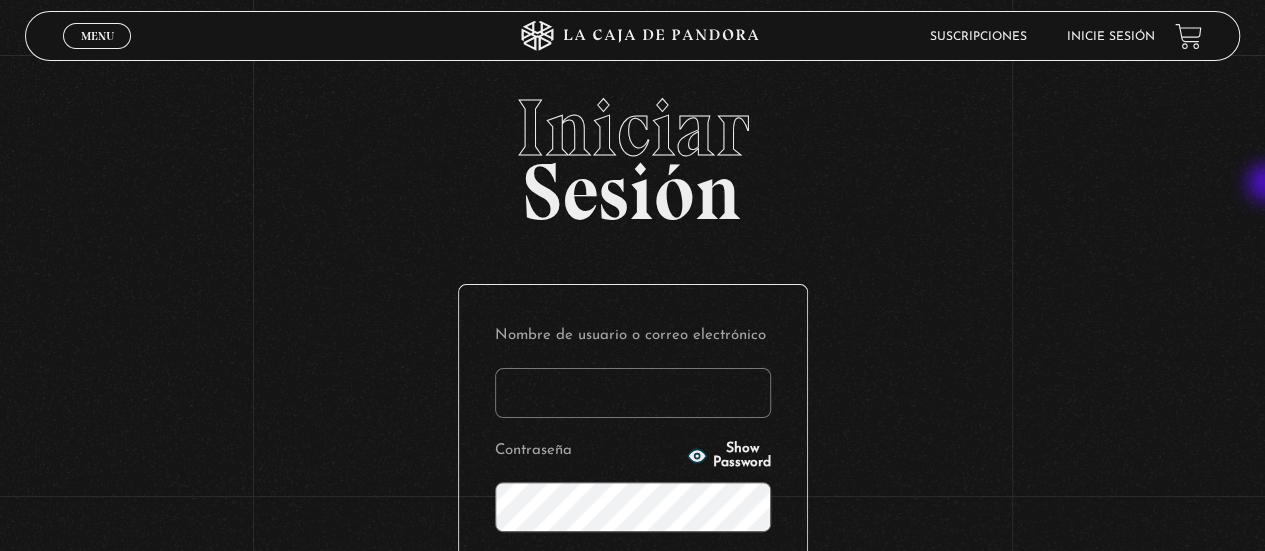 type on "monilf27@hotmail.com" 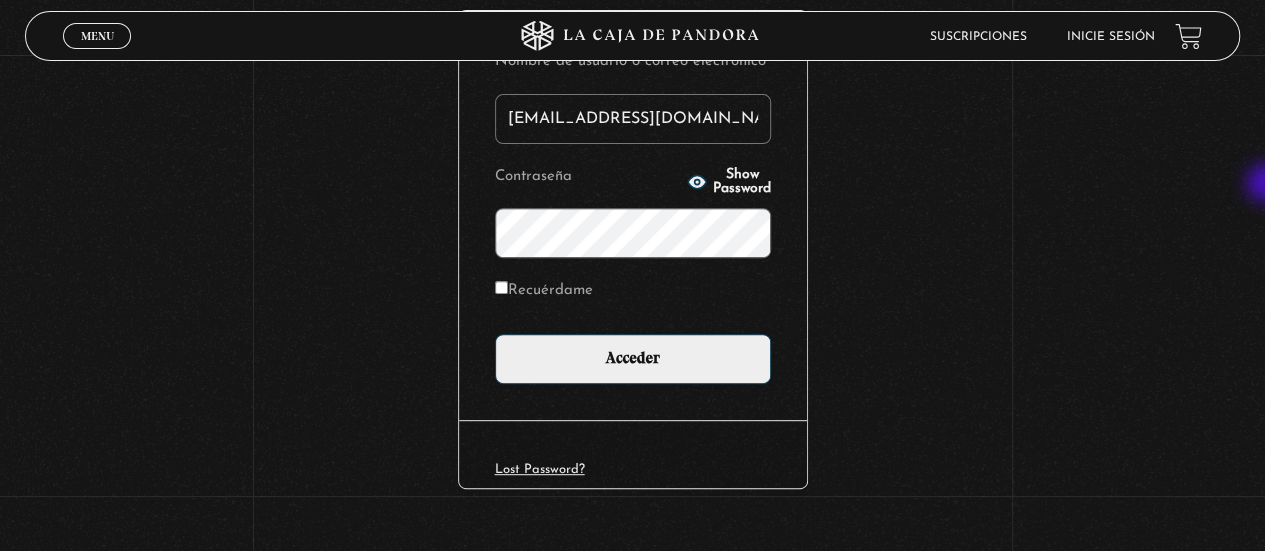 scroll, scrollTop: 258, scrollLeft: 0, axis: vertical 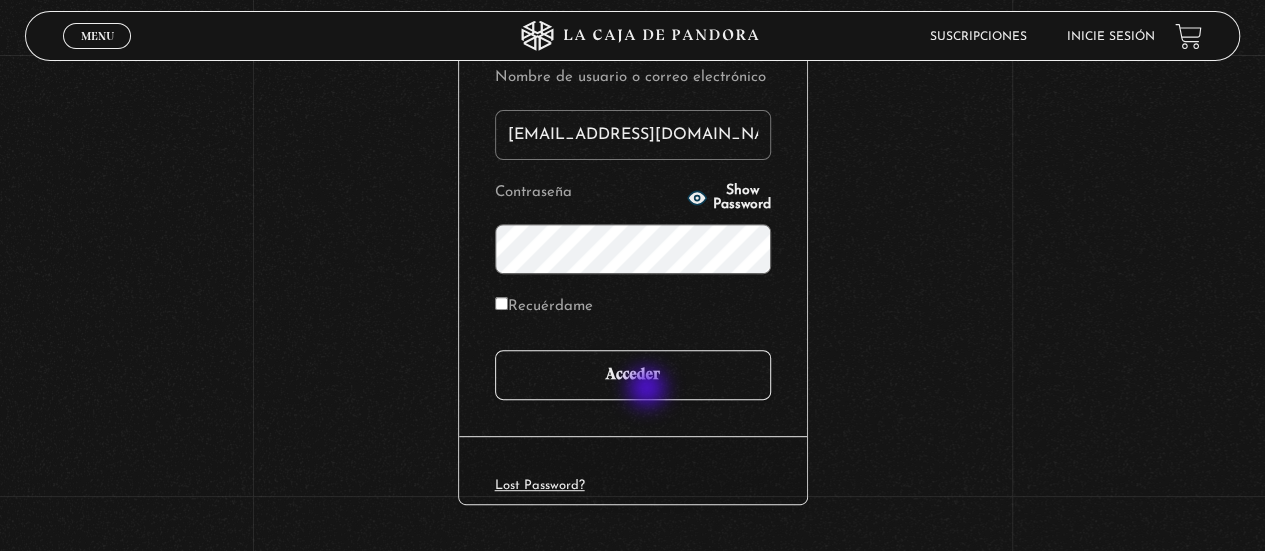 click on "Acceder" at bounding box center [633, 375] 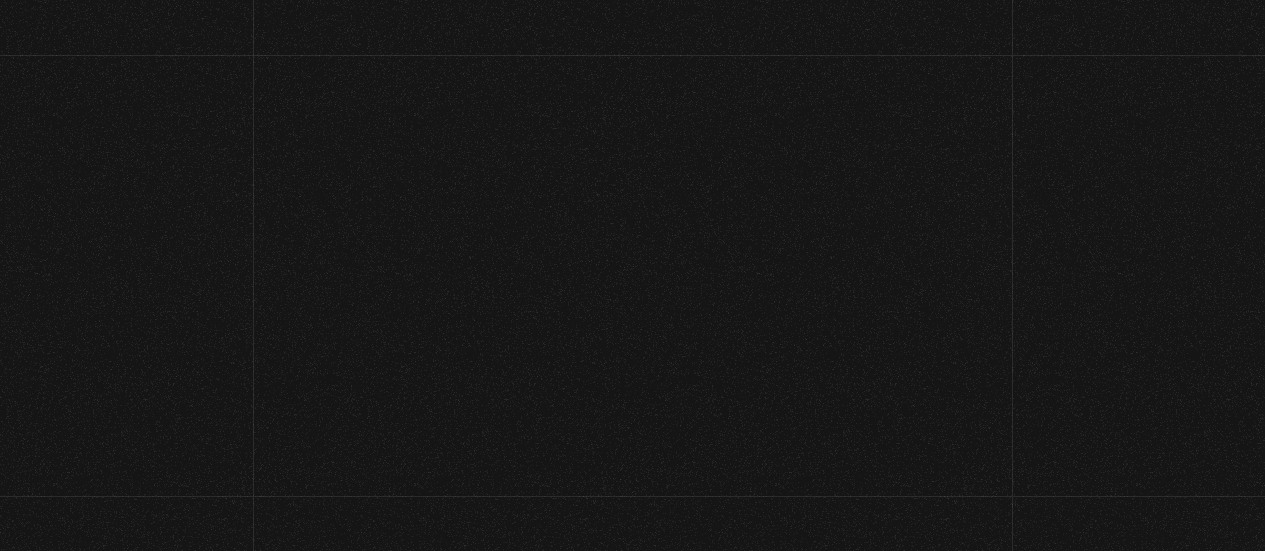 scroll, scrollTop: 0, scrollLeft: 0, axis: both 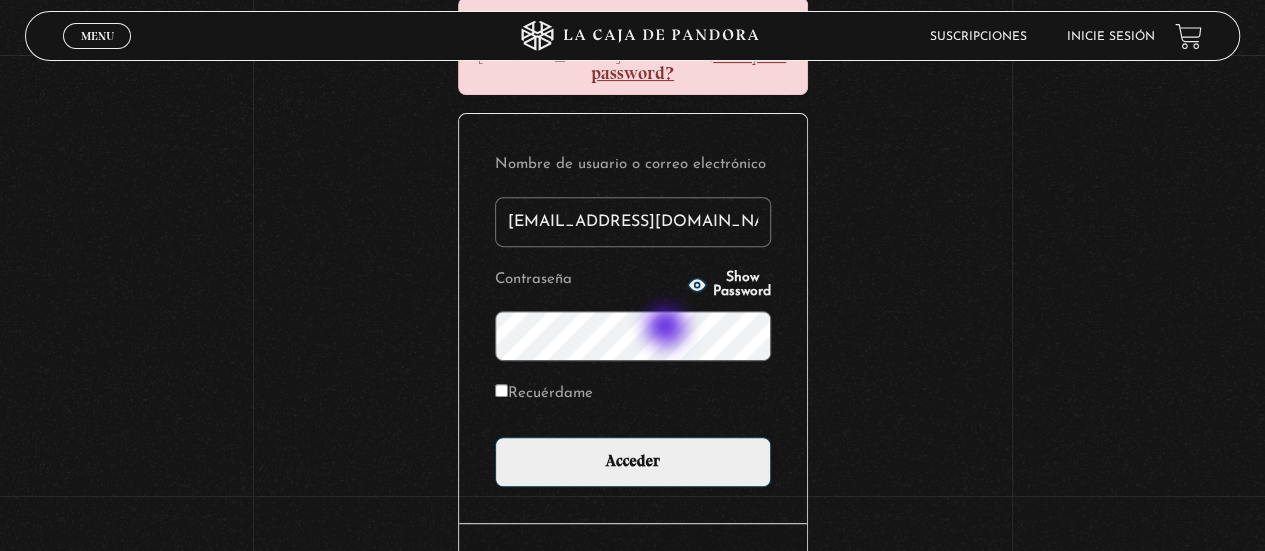 click on "Iniciar Sesión Error:  The password you entered for the username  monilf27@hotmail.com  is incorrect.  Lost your password?   Nombre de usuario o correo electrónico   monilf27@hotmail.com   Contraseña         Show Password    Recuérdame   Acceder         Lost Password?" at bounding box center (632, 244) 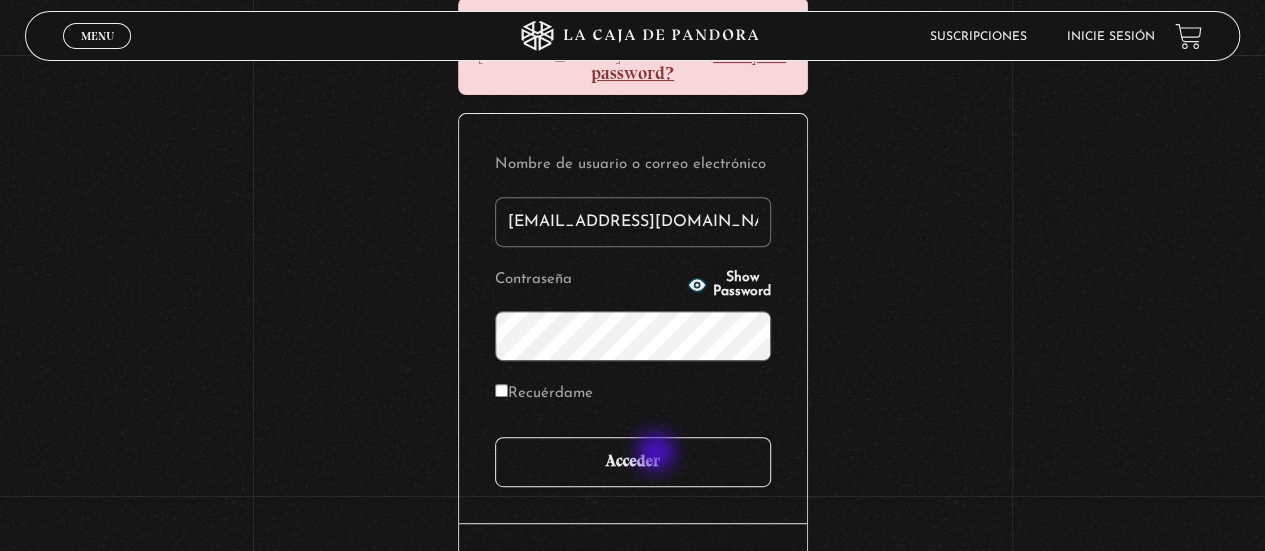 click on "Acceder" at bounding box center (633, 462) 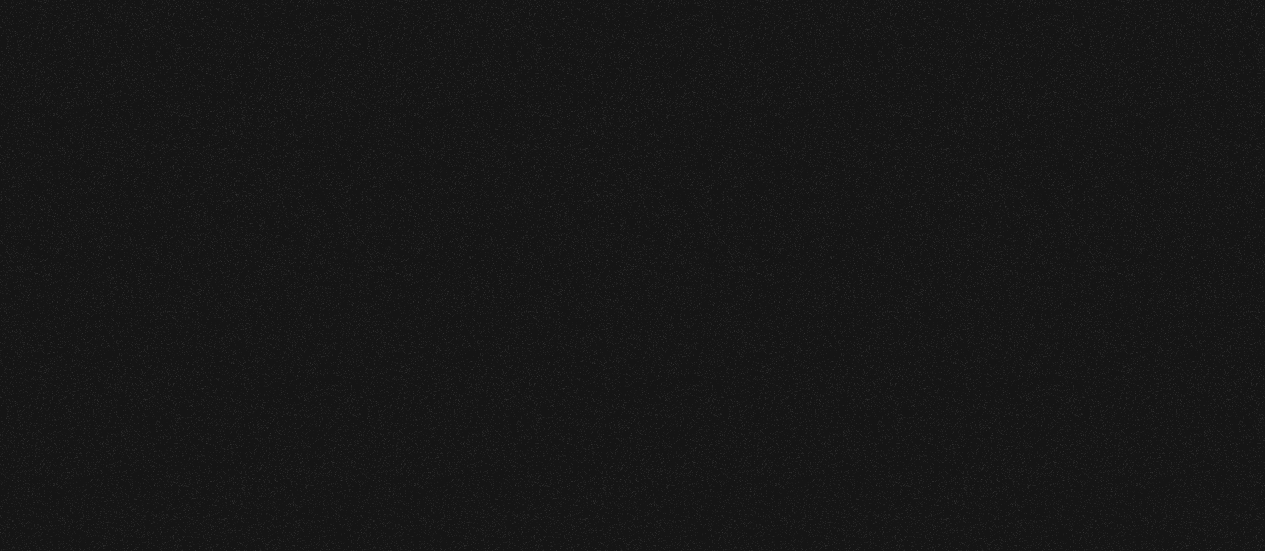 scroll, scrollTop: 0, scrollLeft: 0, axis: both 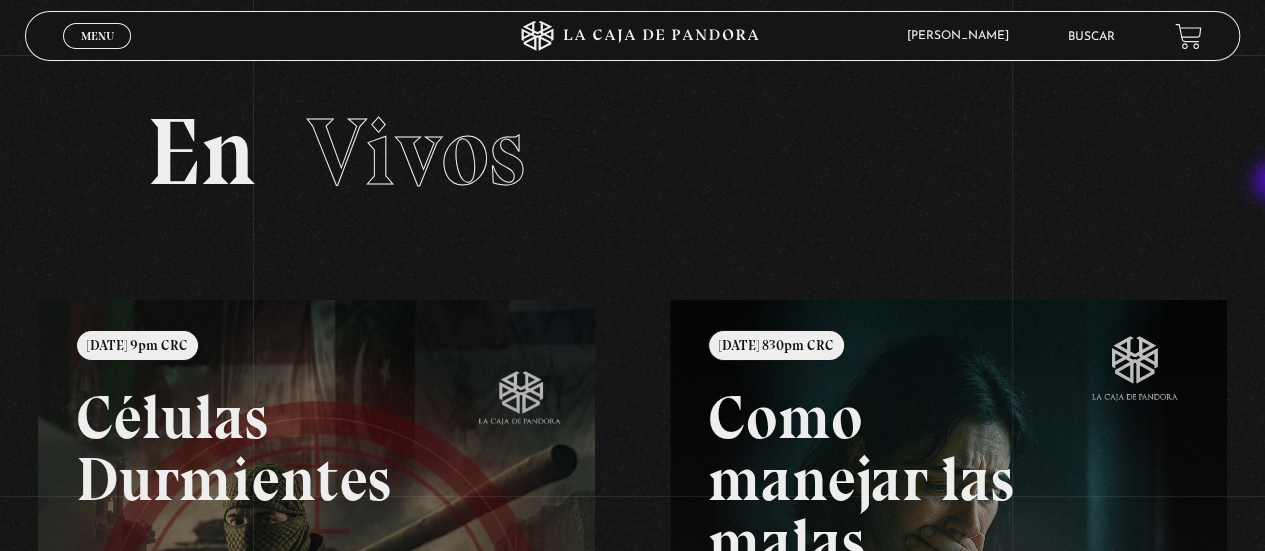 drag, startPoint x: 1264, startPoint y: 131, endPoint x: 1275, endPoint y: 183, distance: 53.15073 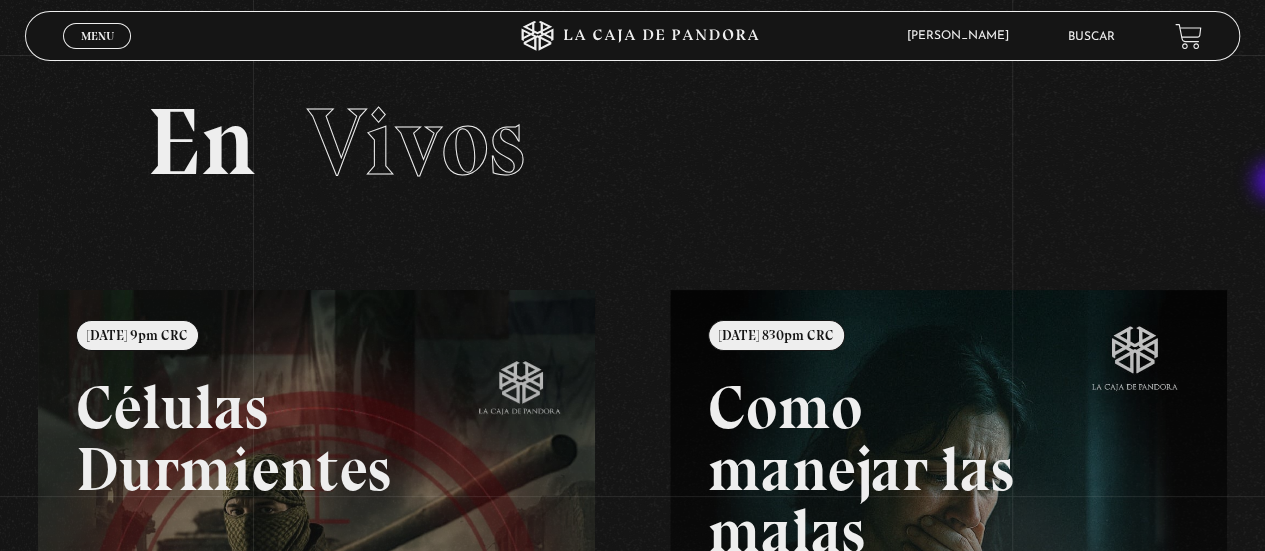 scroll, scrollTop: 0, scrollLeft: 0, axis: both 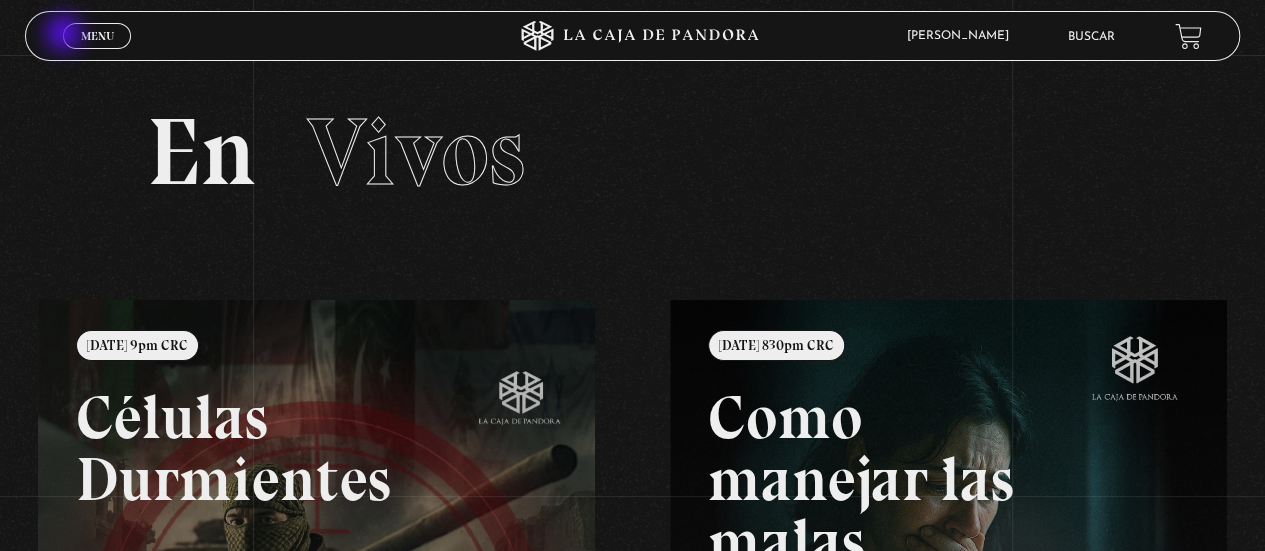 click on "Menu Cerrar" at bounding box center (97, 36) 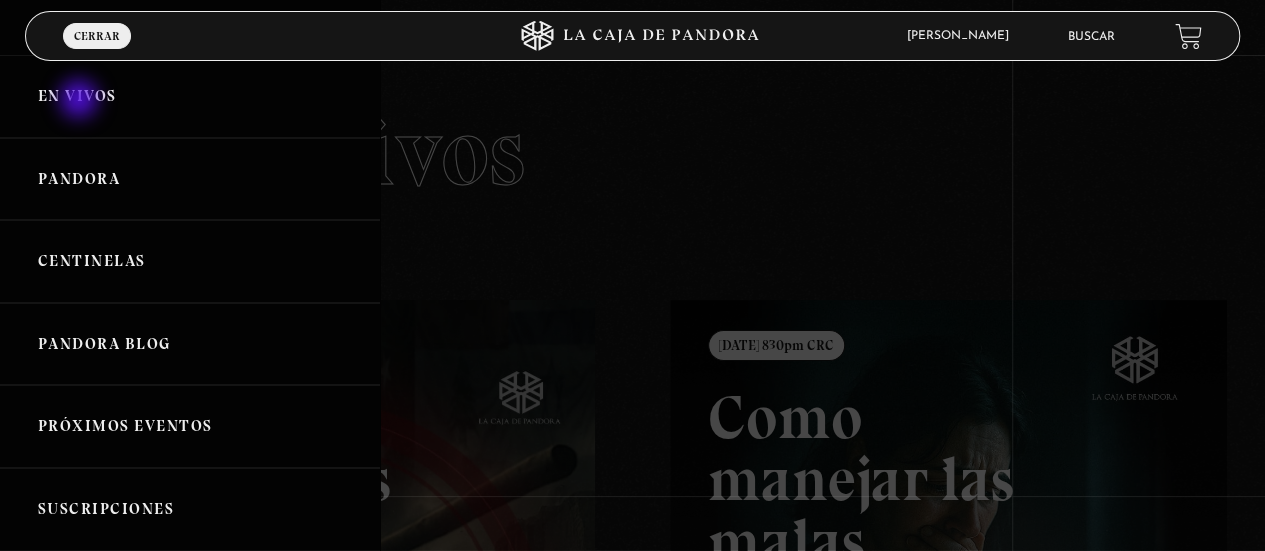 click on "En vivos" at bounding box center [190, 96] 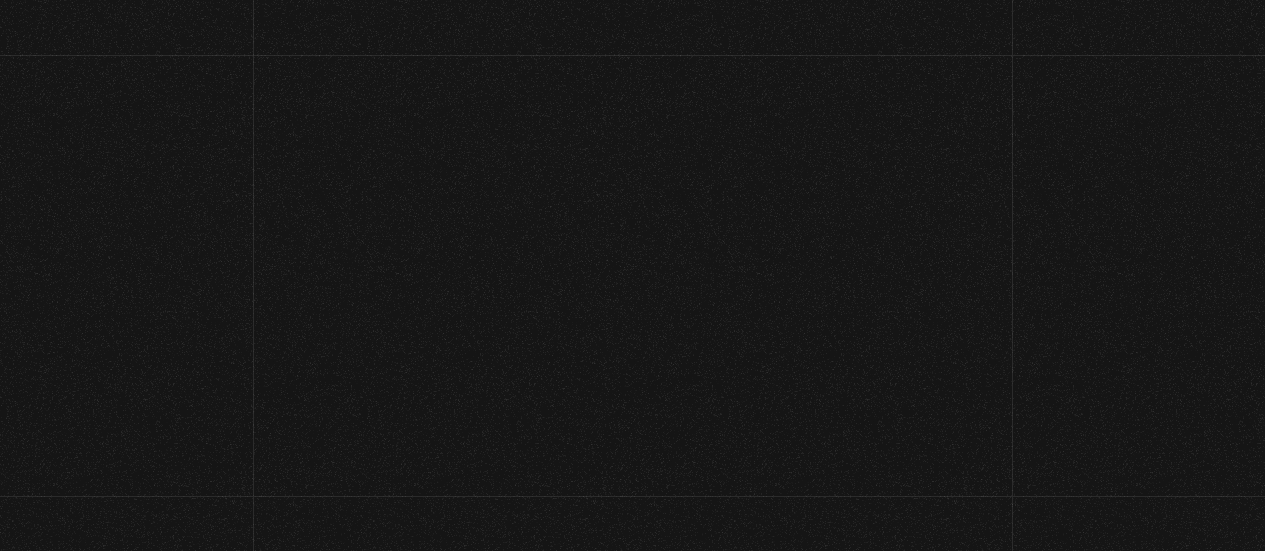 scroll, scrollTop: 0, scrollLeft: 0, axis: both 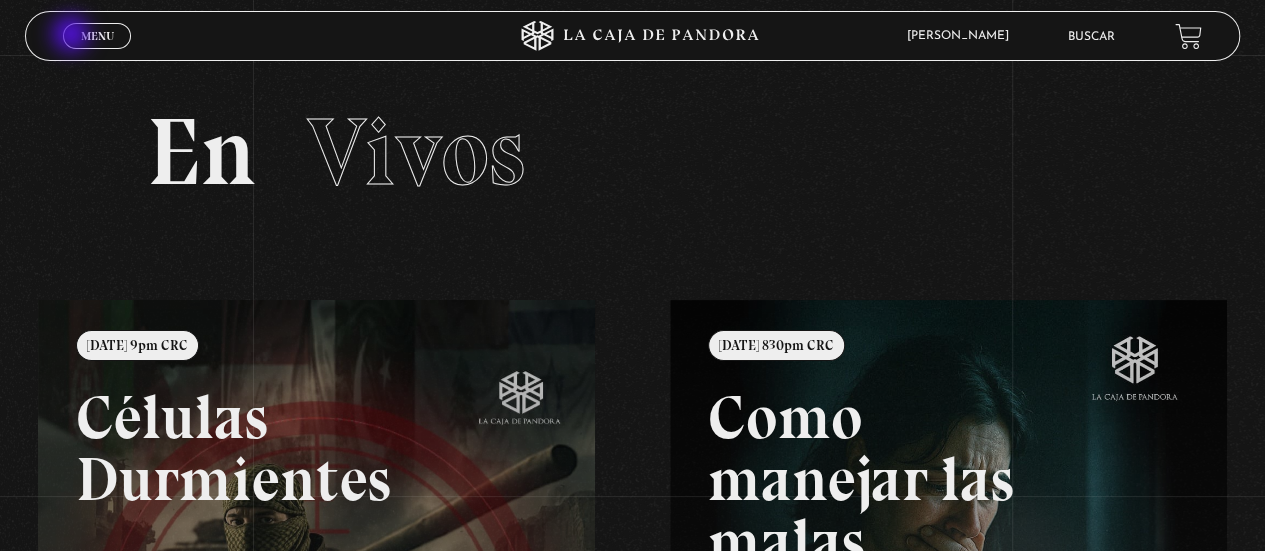 click on "Menu Cerrar" at bounding box center [97, 36] 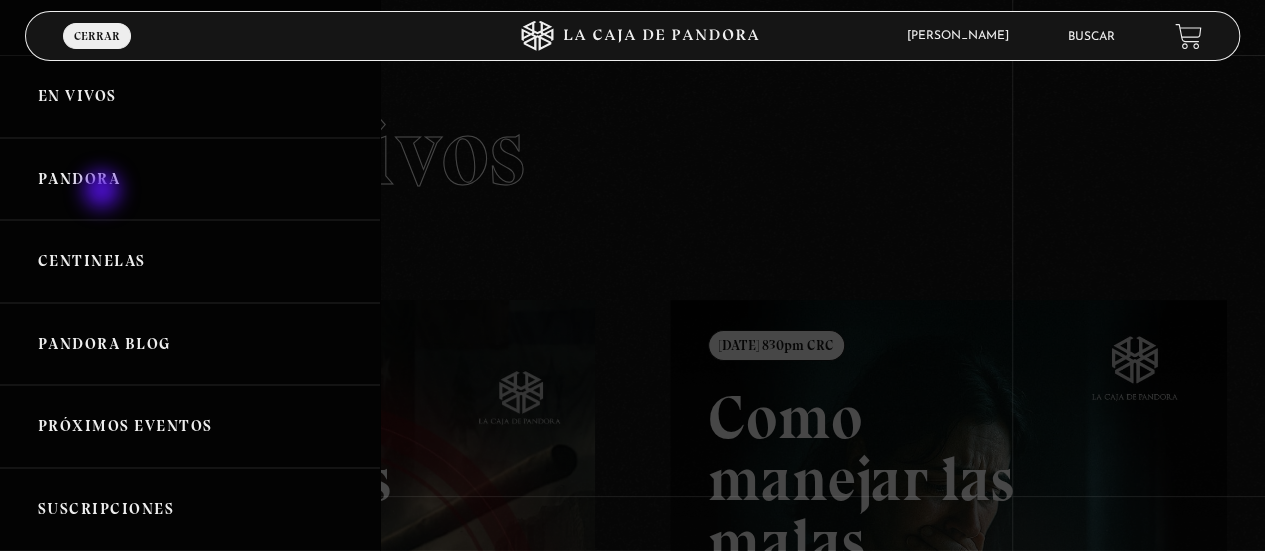 click on "Pandora" at bounding box center [190, 179] 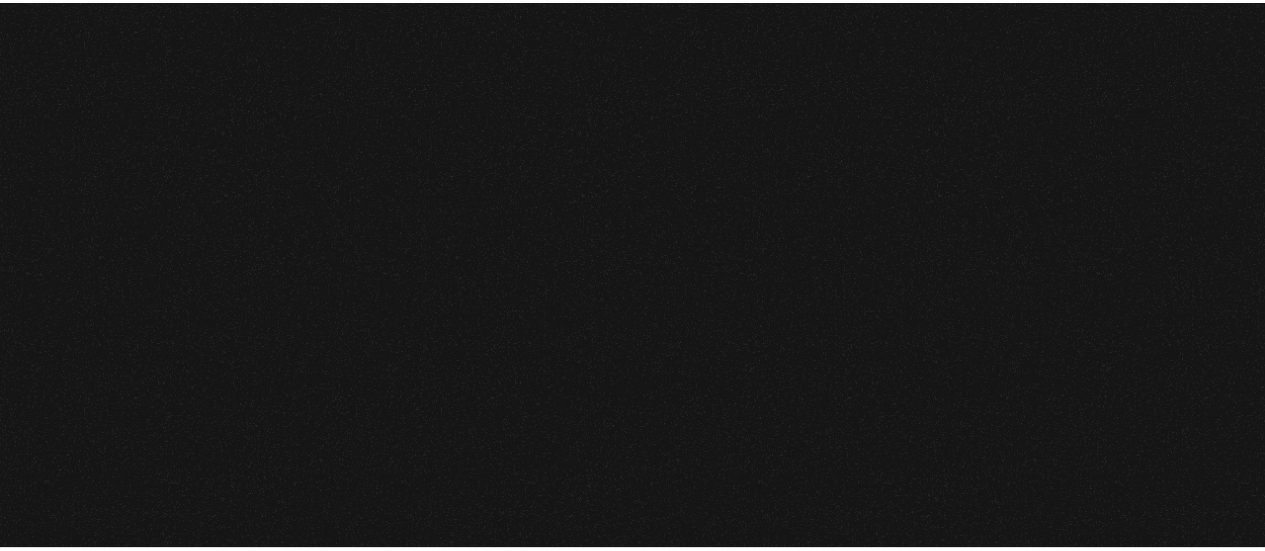 scroll, scrollTop: 0, scrollLeft: 0, axis: both 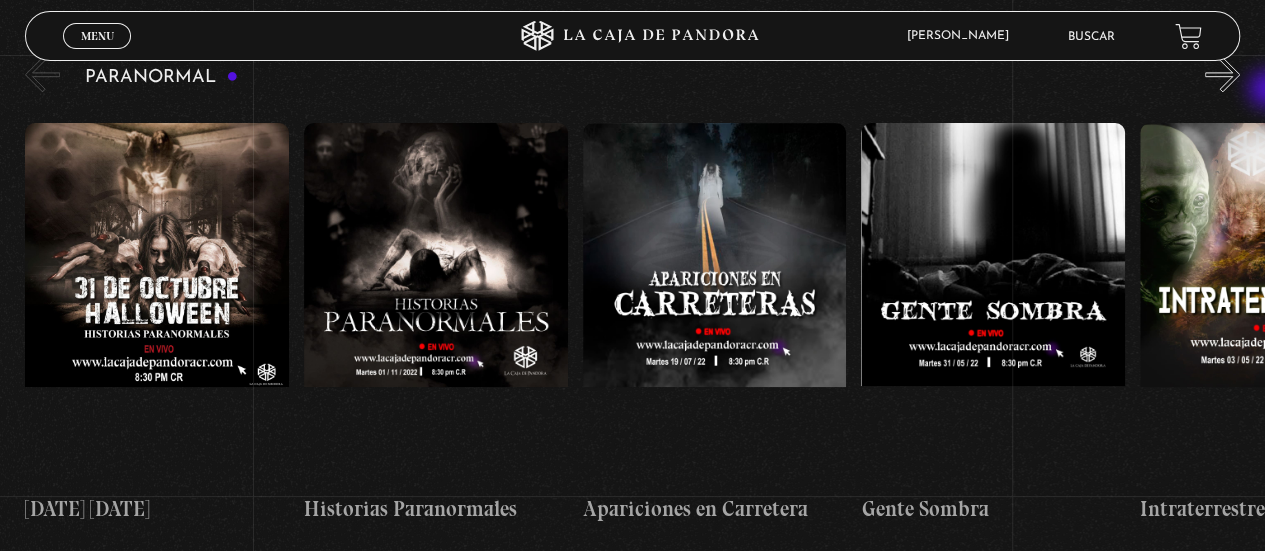 drag, startPoint x: 1277, startPoint y: 34, endPoint x: 1274, endPoint y: 91, distance: 57.07889 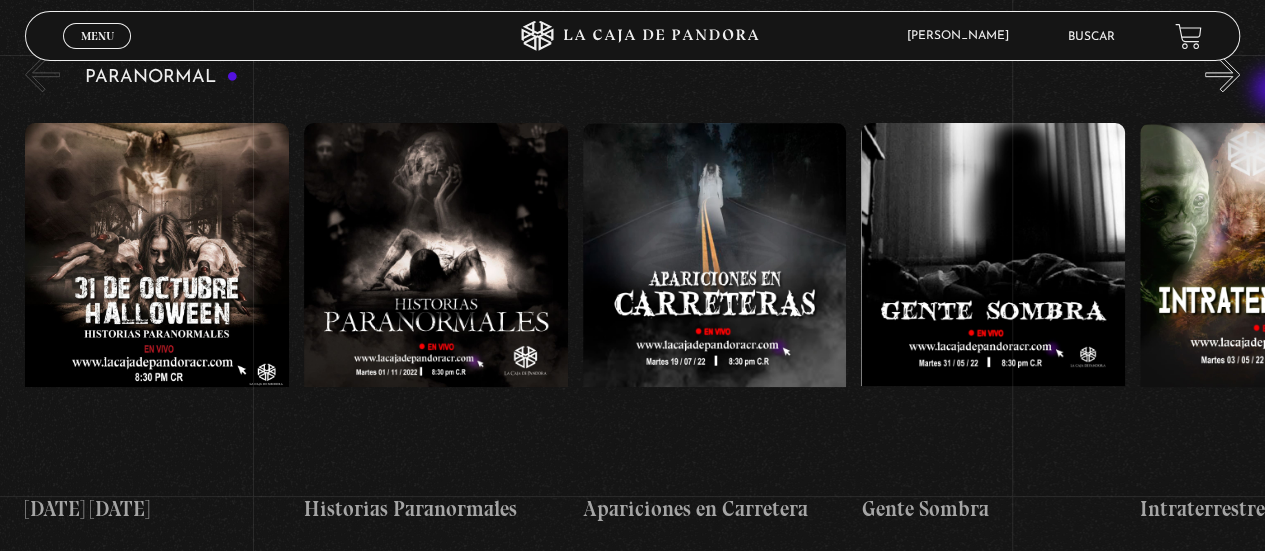 scroll, scrollTop: 945, scrollLeft: 0, axis: vertical 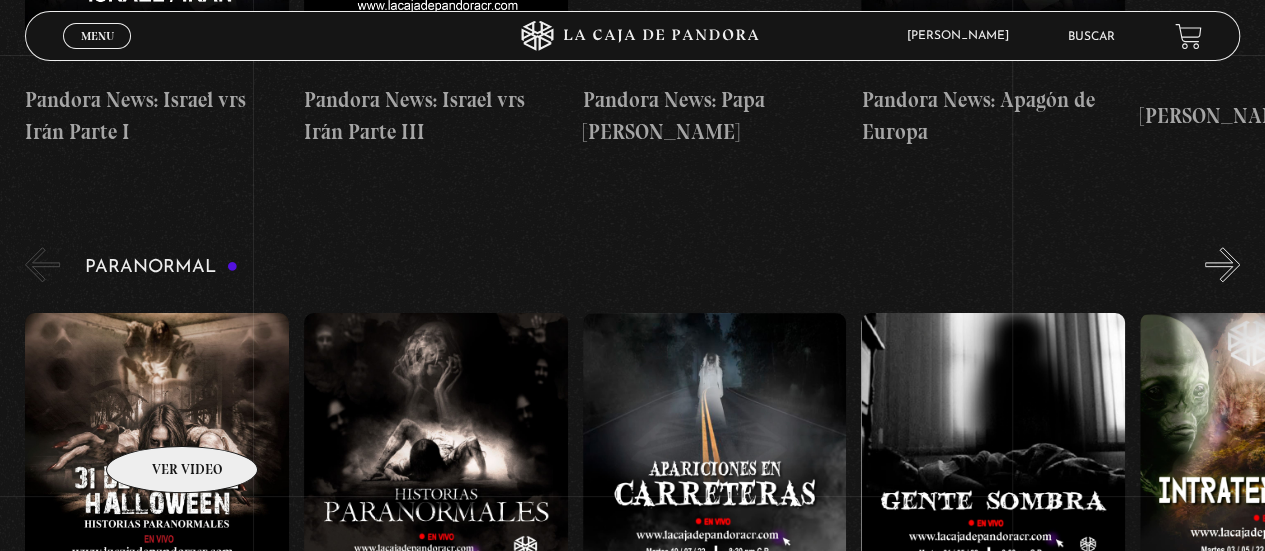 click at bounding box center (157, 493) 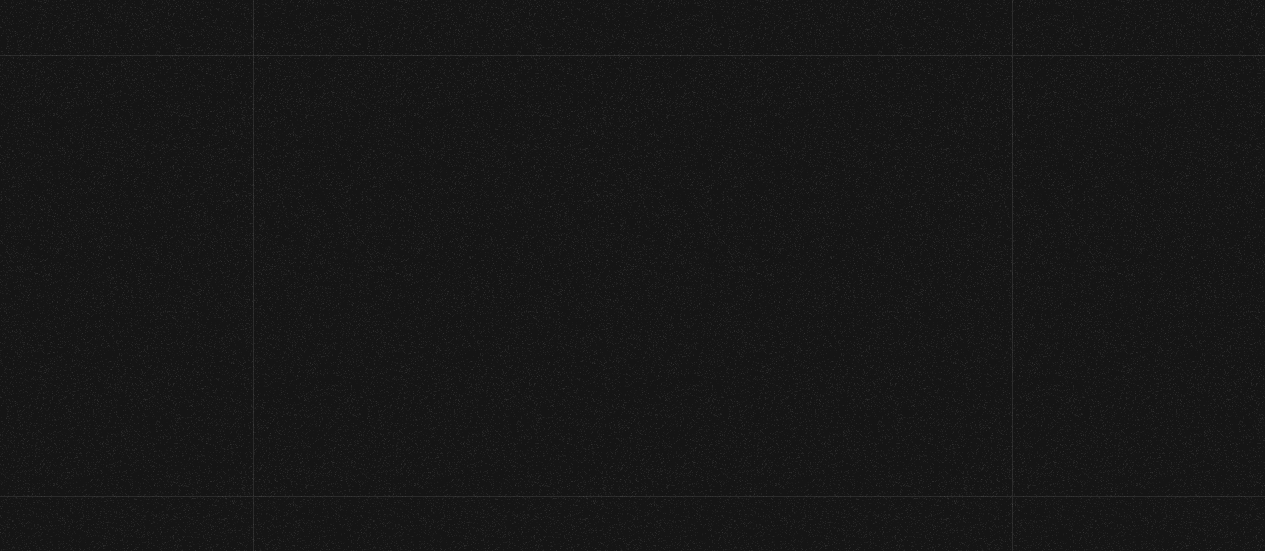 scroll, scrollTop: 0, scrollLeft: 0, axis: both 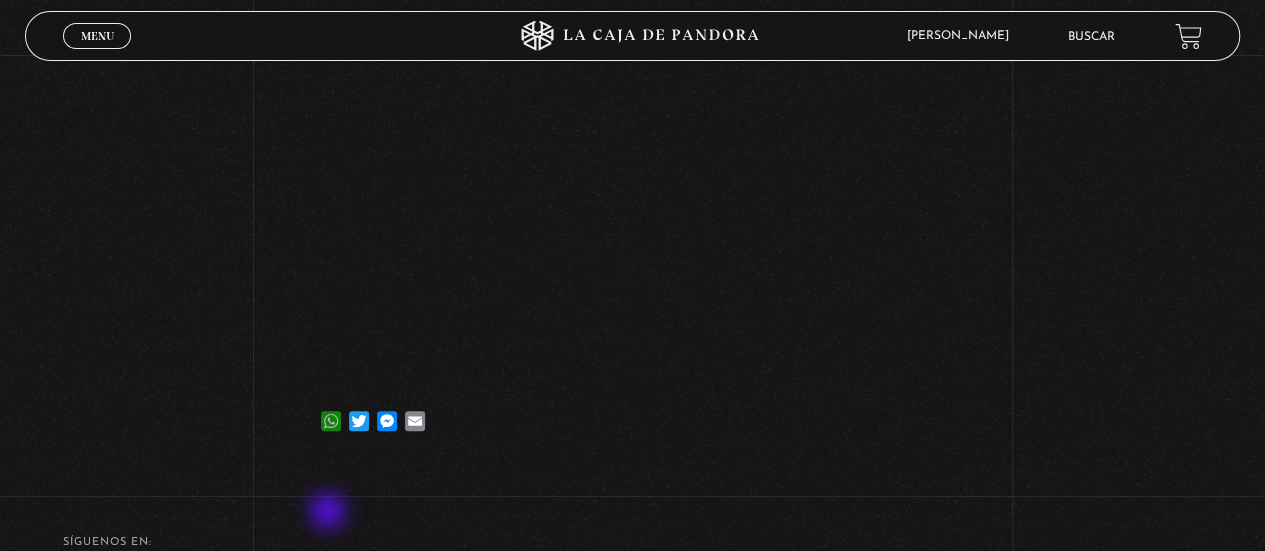 click on "WhatsApp" at bounding box center (331, 411) 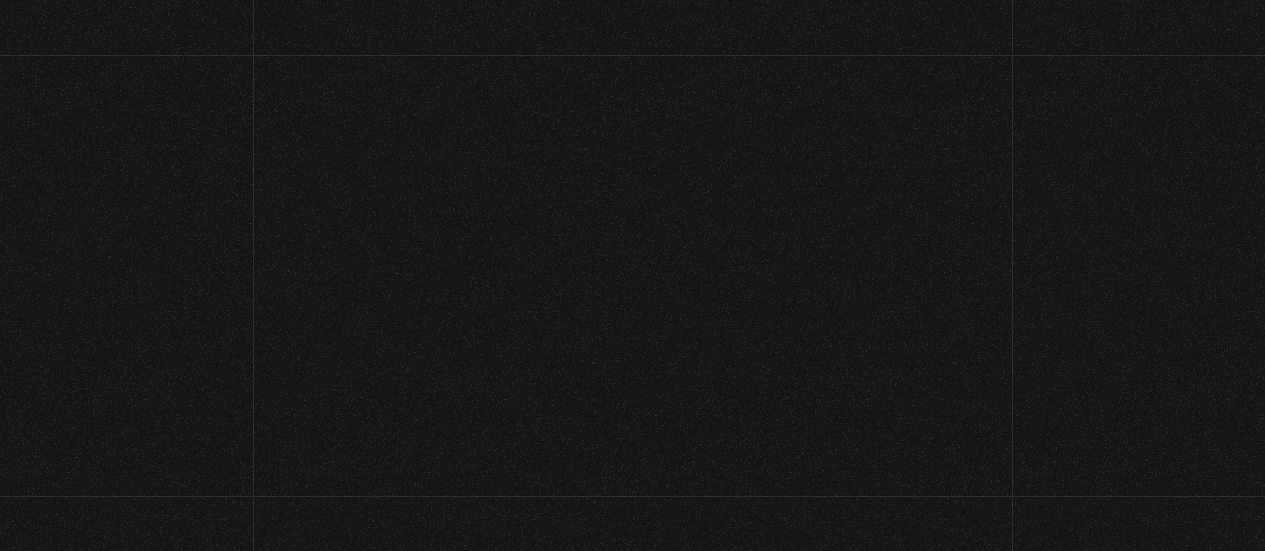 scroll, scrollTop: 766, scrollLeft: 0, axis: vertical 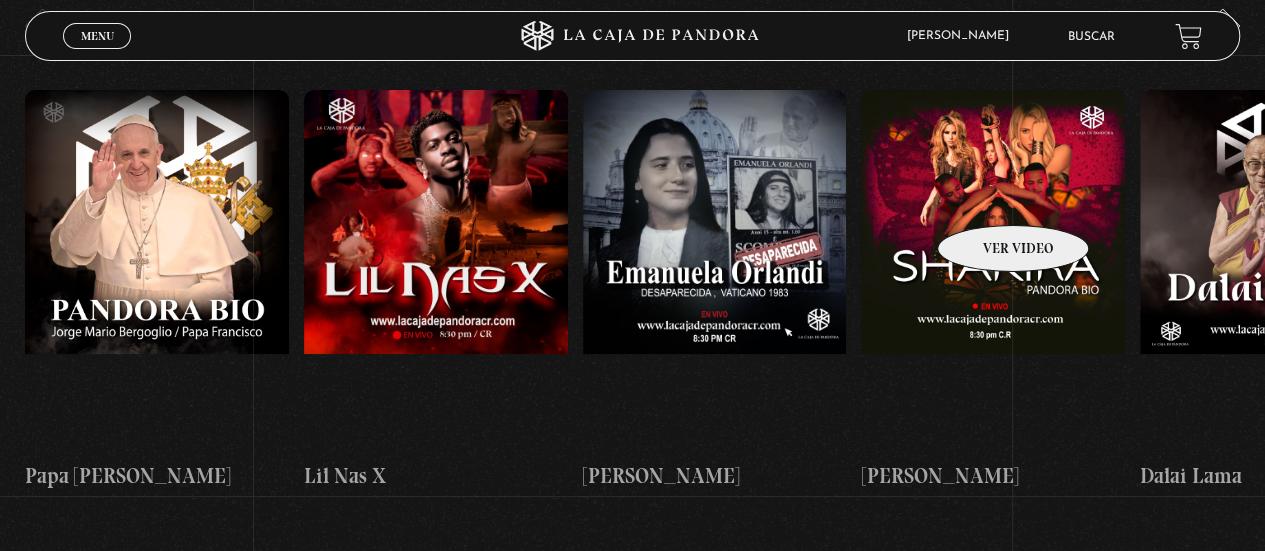 click at bounding box center (993, 270) 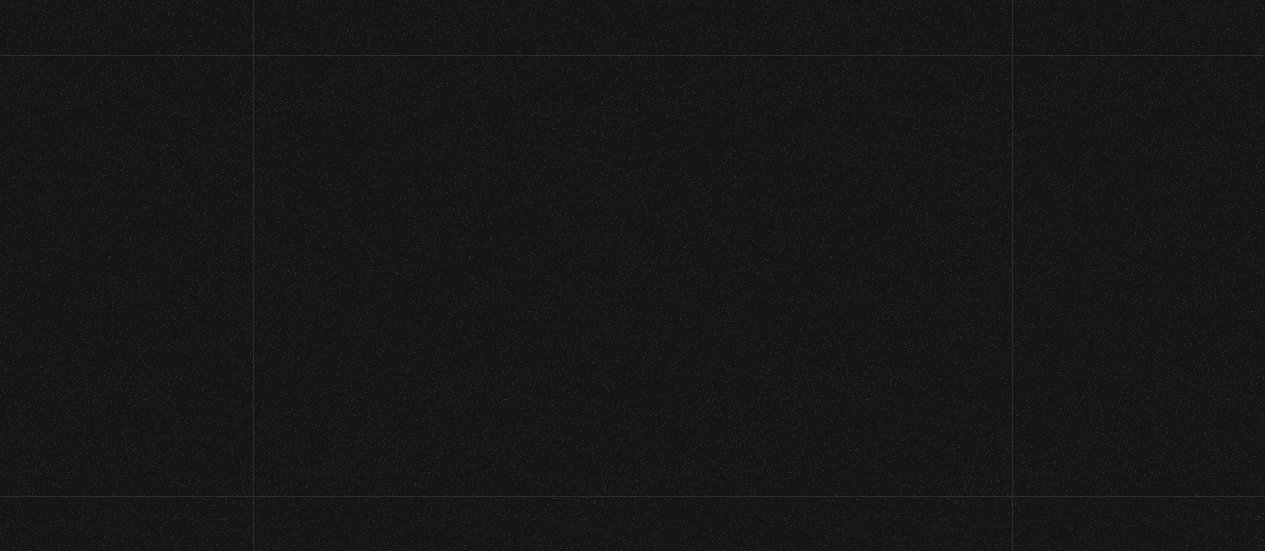 scroll, scrollTop: 0, scrollLeft: 0, axis: both 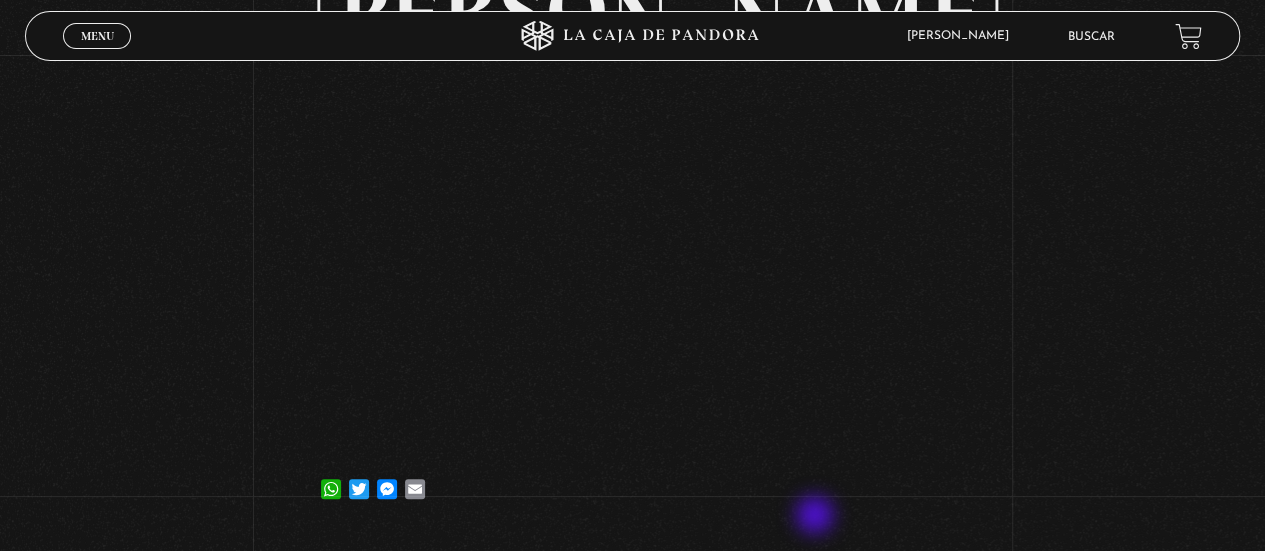 click on "10 octubre, 2023
Shakira
WhatsApp Twitter Messenger Email" at bounding box center [632, 220] 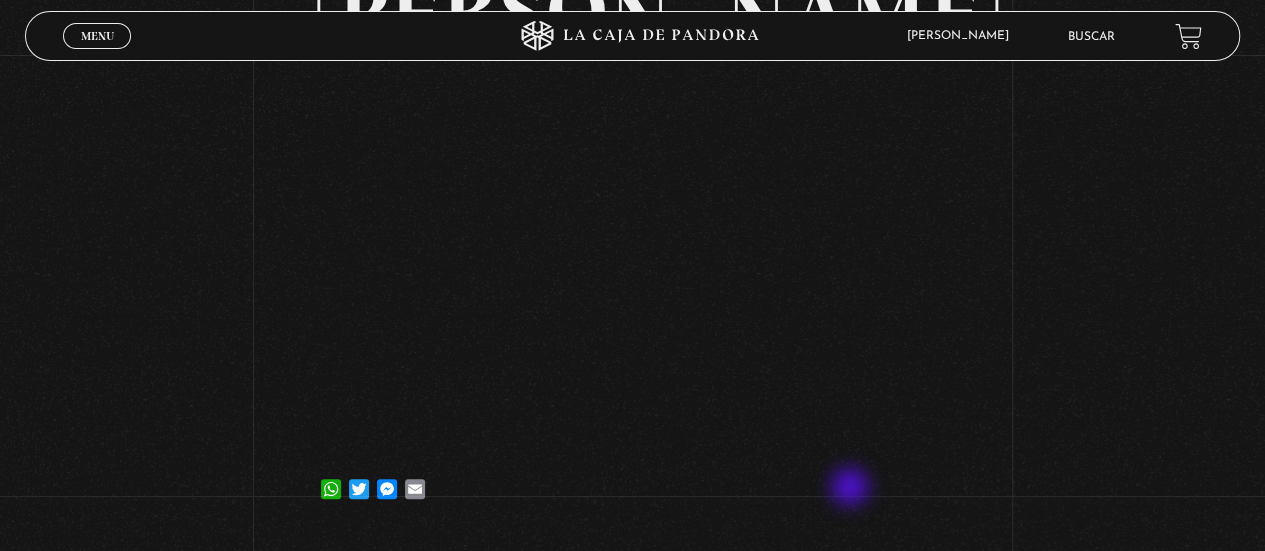 click on "WhatsApp Twitter Messenger Email" at bounding box center (632, 479) 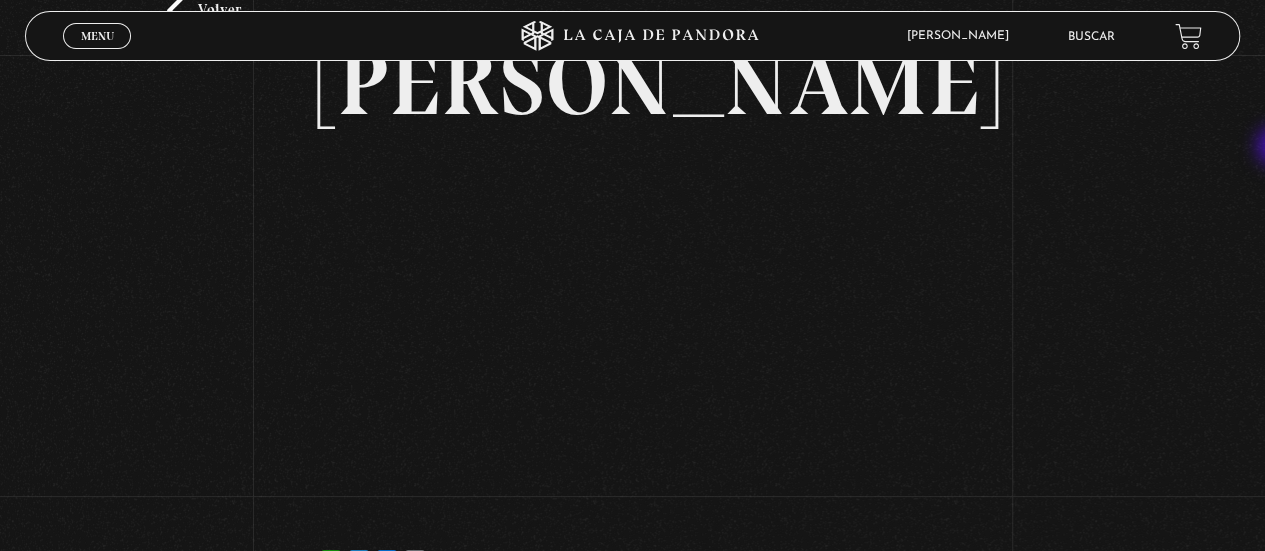 scroll, scrollTop: 116, scrollLeft: 0, axis: vertical 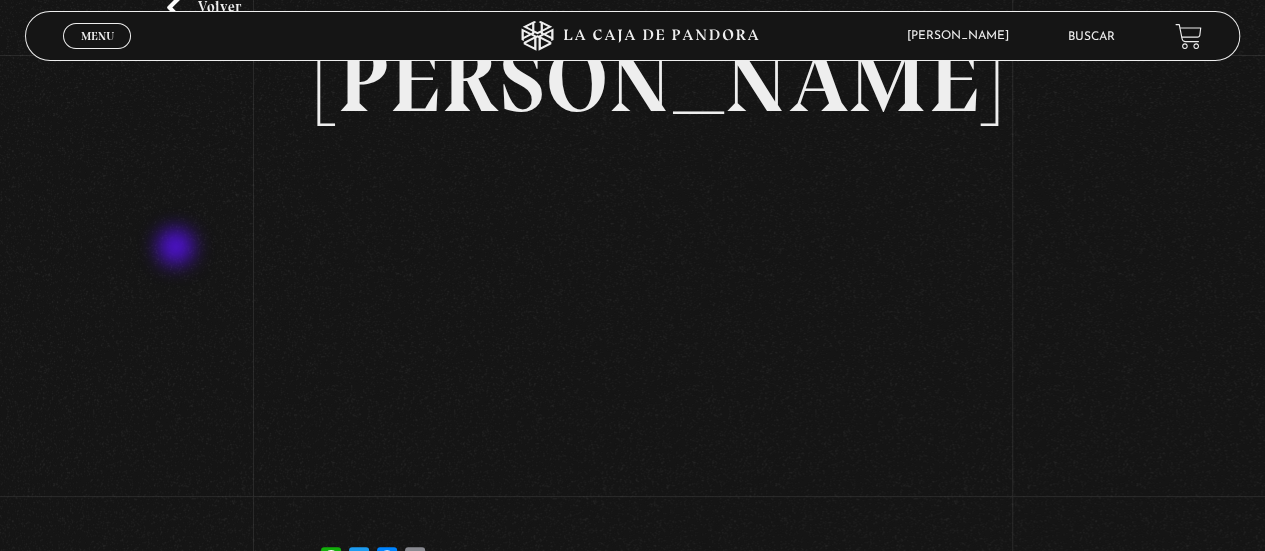 click on "Volver
10 octubre, 2023
Shakira
WhatsApp Twitter Messenger Email" at bounding box center (632, 271) 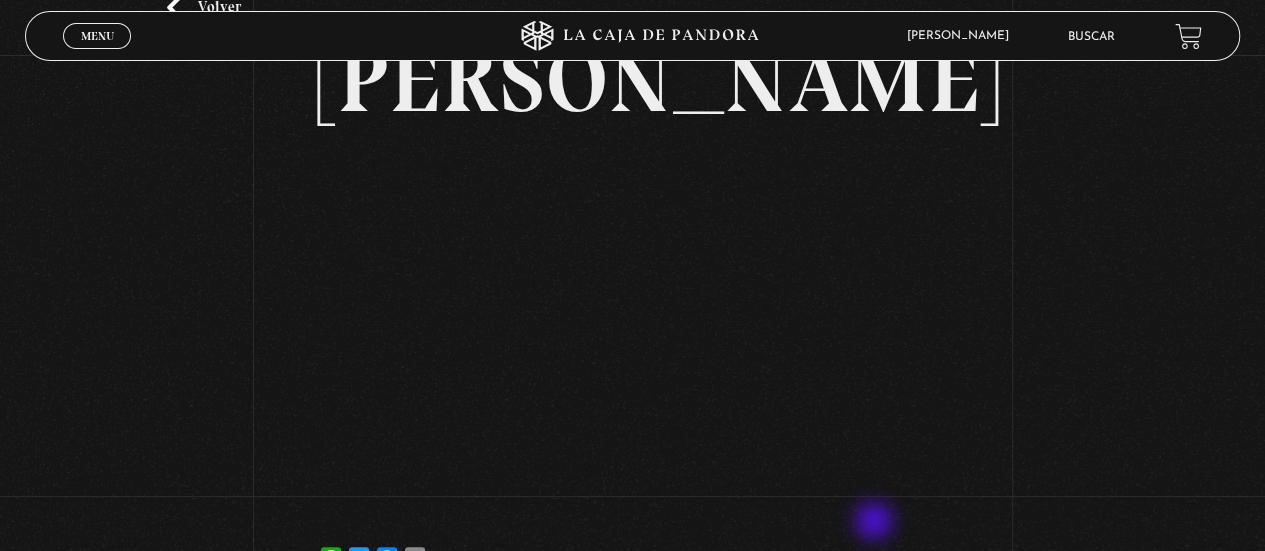 click on "10 octubre, 2023
Shakira
WhatsApp Twitter Messenger Email" at bounding box center (632, 288) 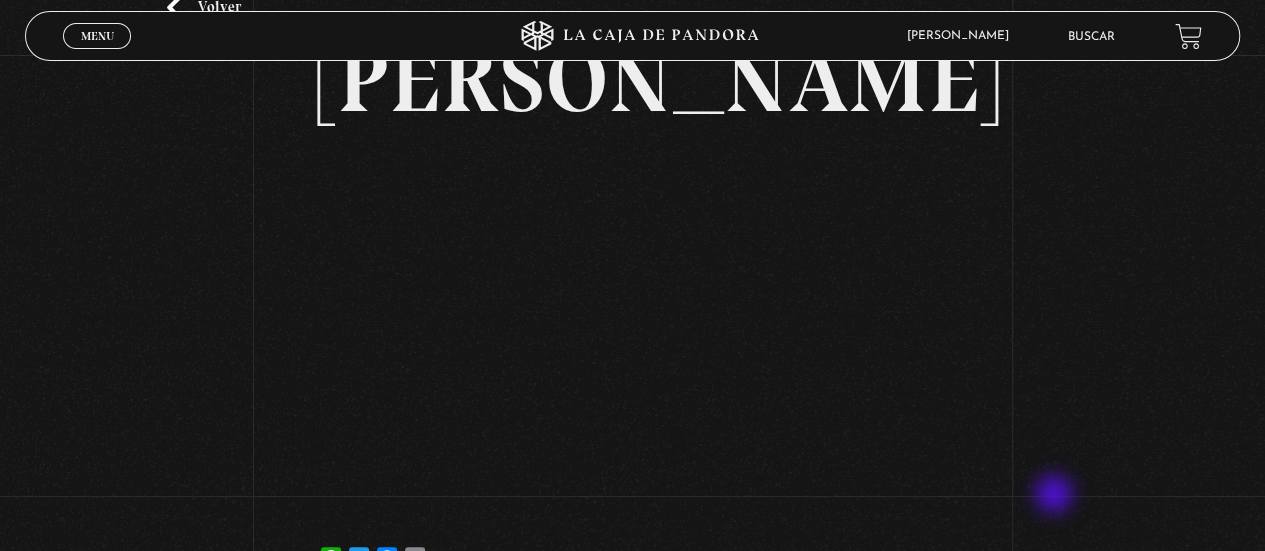 click on "Volver
10 octubre, 2023
Shakira
WhatsApp Twitter Messenger Email" at bounding box center (632, 271) 